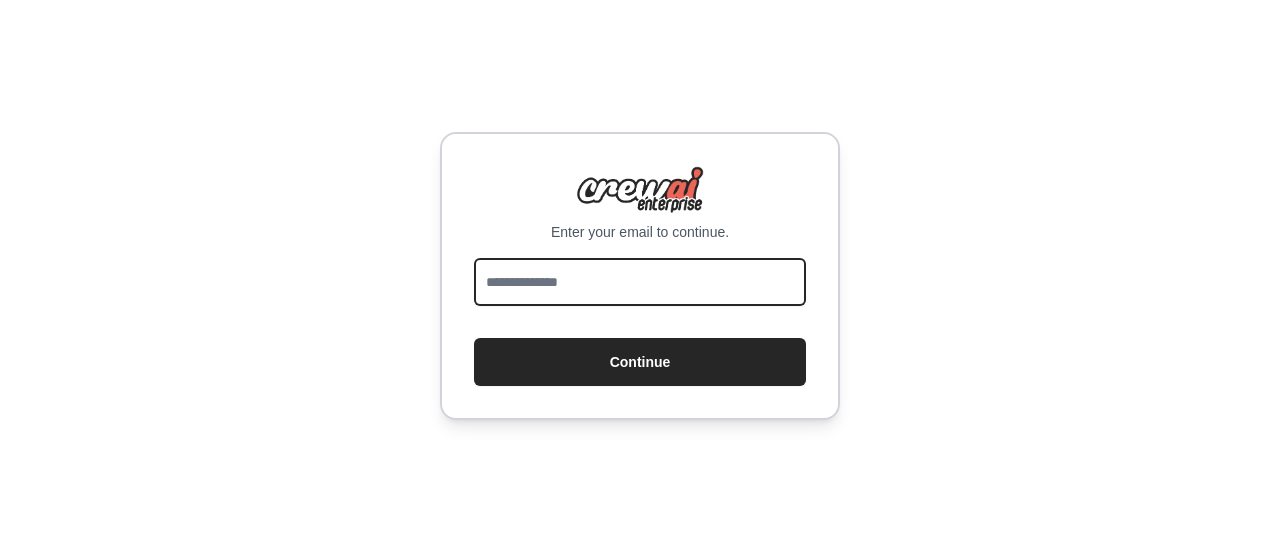 scroll, scrollTop: 0, scrollLeft: 0, axis: both 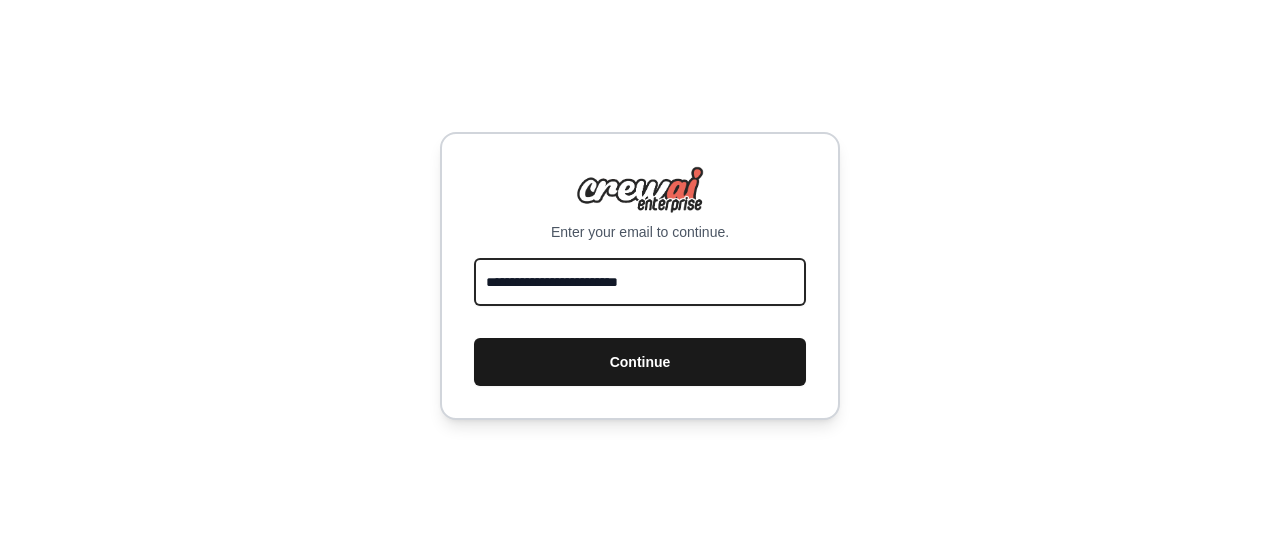 type on "**********" 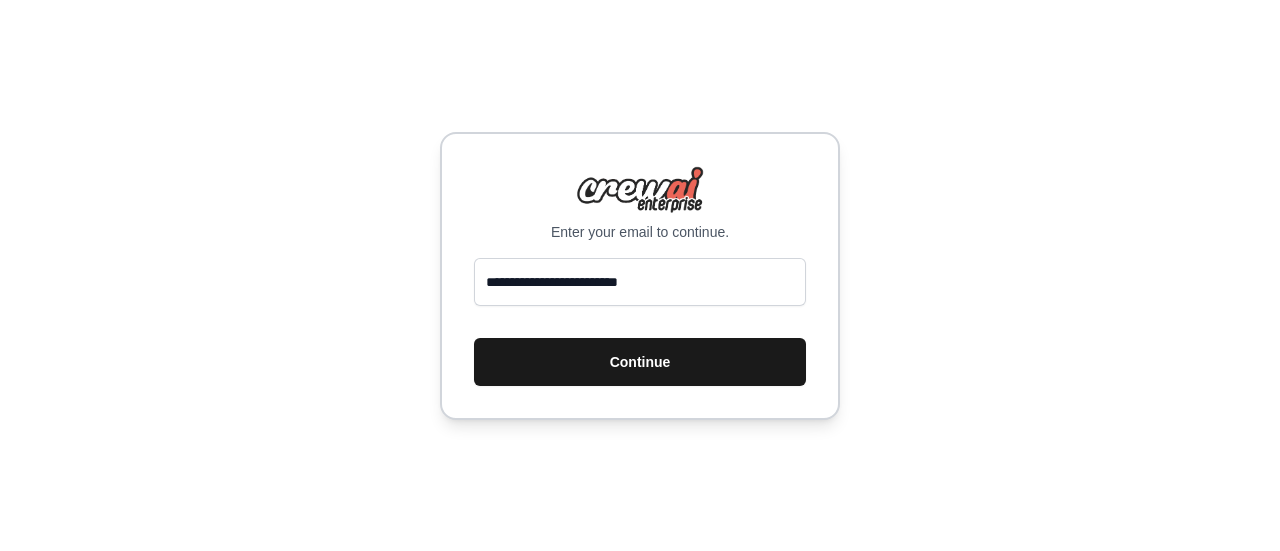click on "Continue" at bounding box center (640, 362) 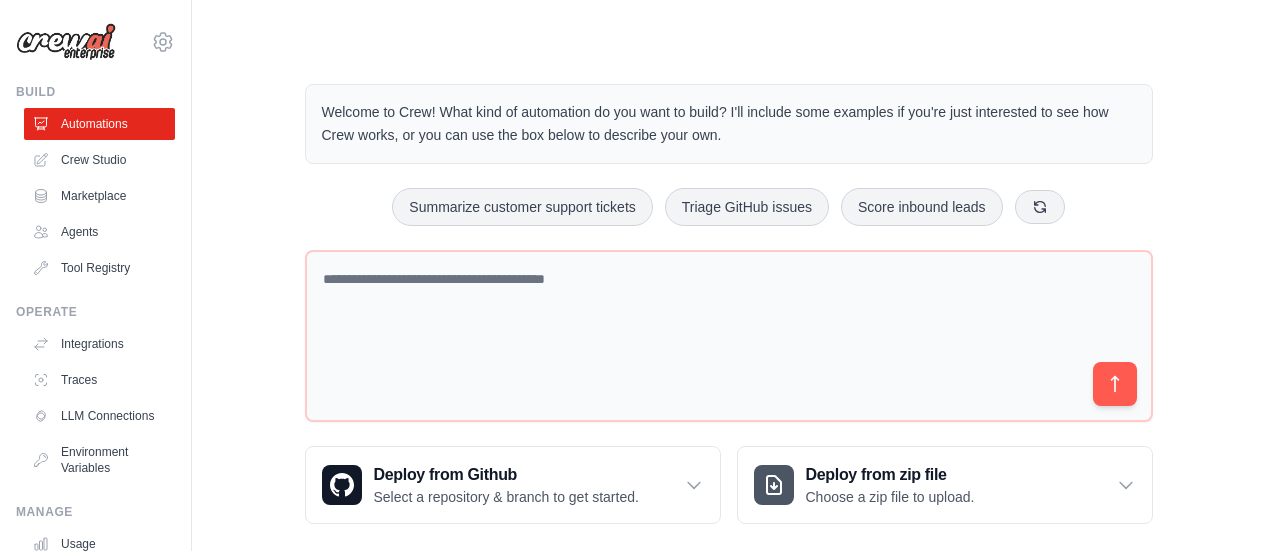 scroll, scrollTop: 0, scrollLeft: 0, axis: both 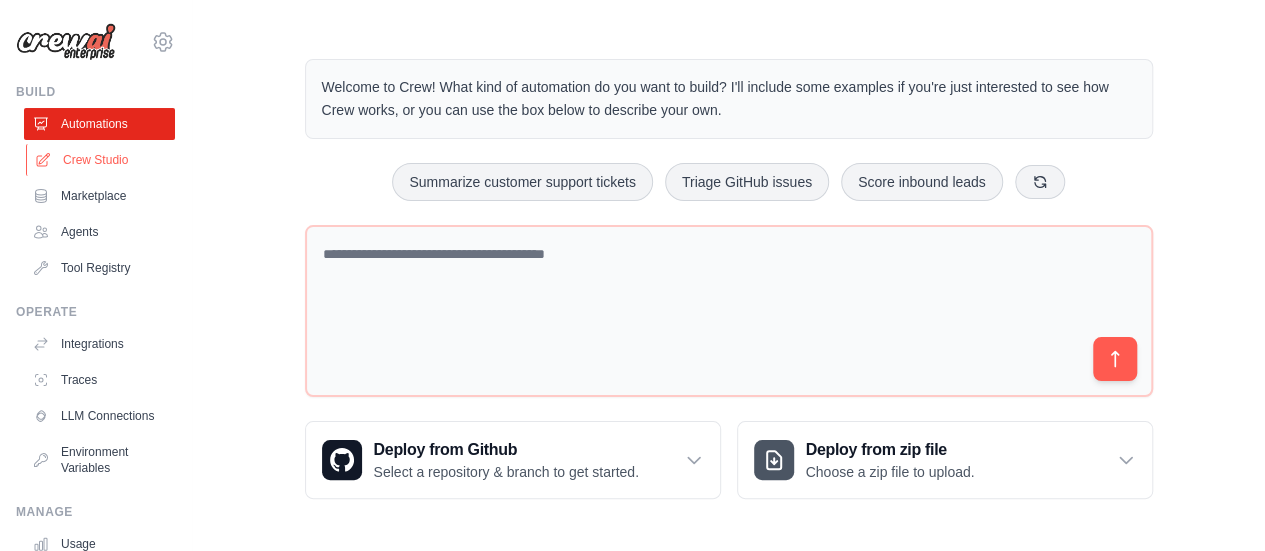click on "Crew Studio" at bounding box center [101, 160] 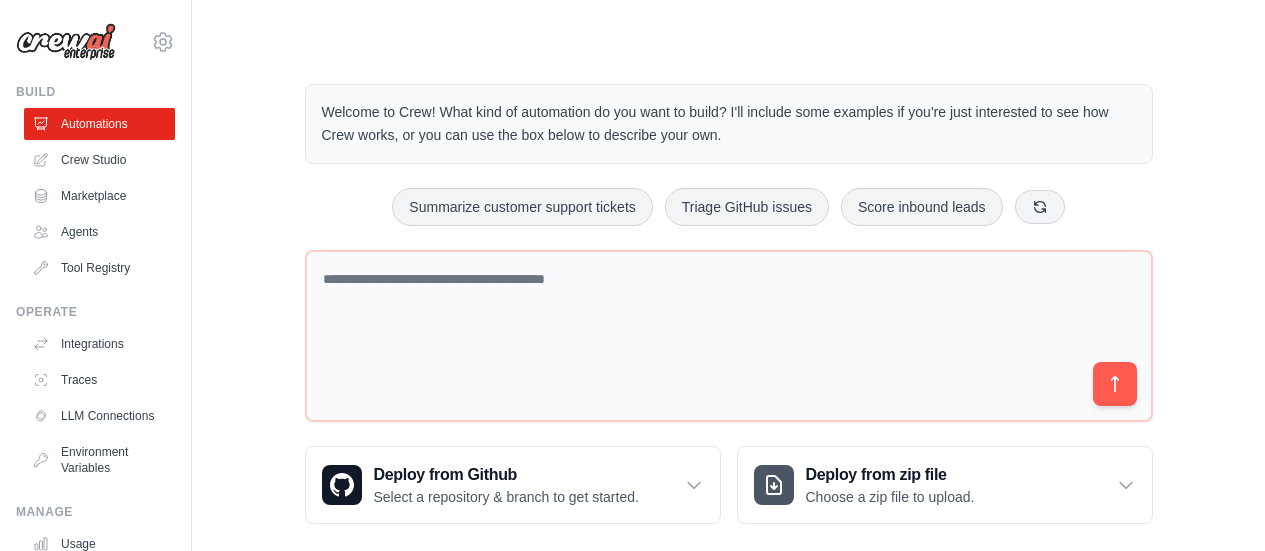 scroll, scrollTop: 0, scrollLeft: 0, axis: both 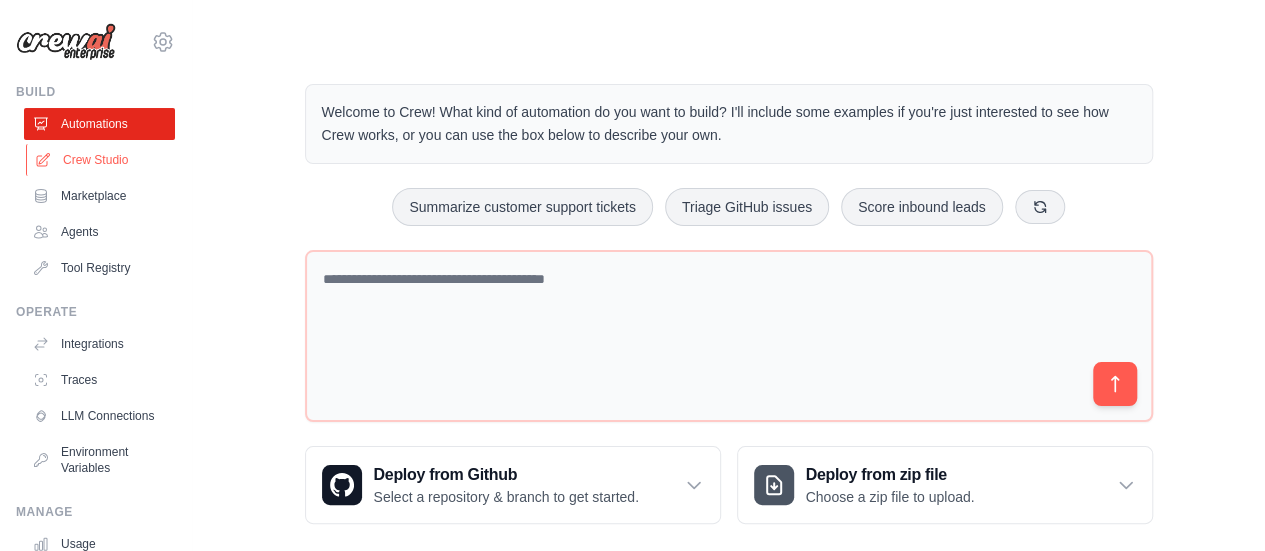click on "Crew Studio" at bounding box center (101, 160) 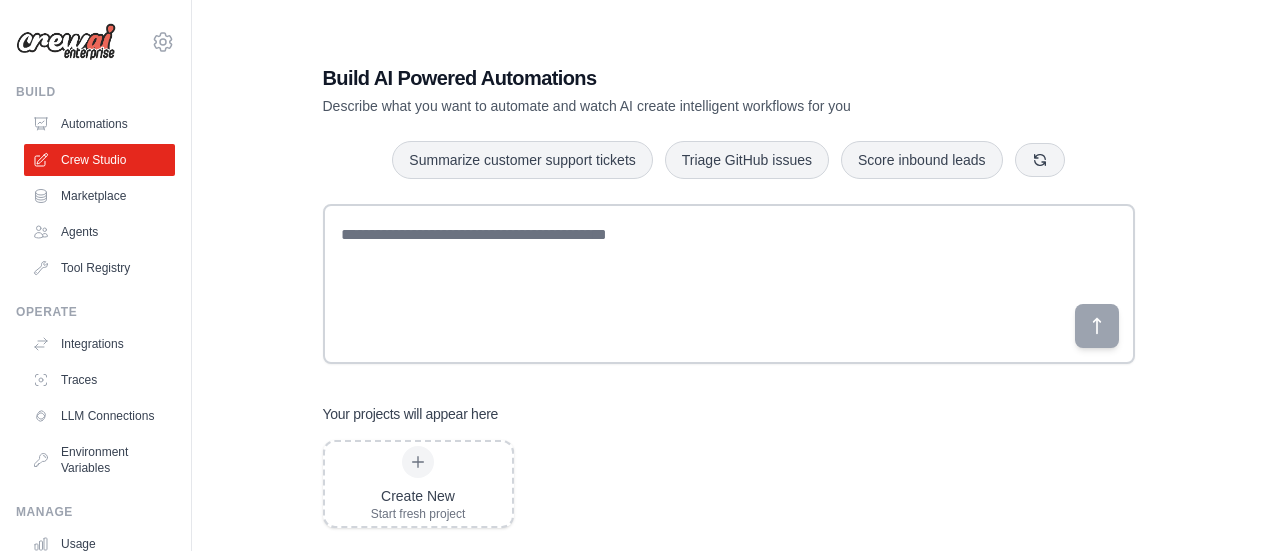 scroll, scrollTop: 0, scrollLeft: 0, axis: both 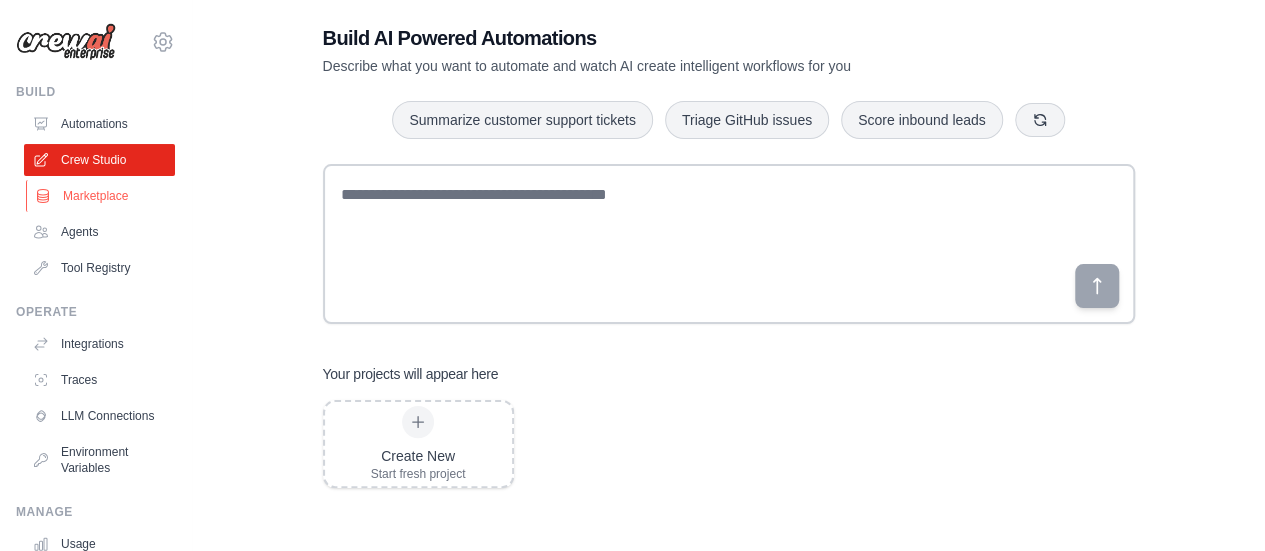 click on "Marketplace" at bounding box center [101, 196] 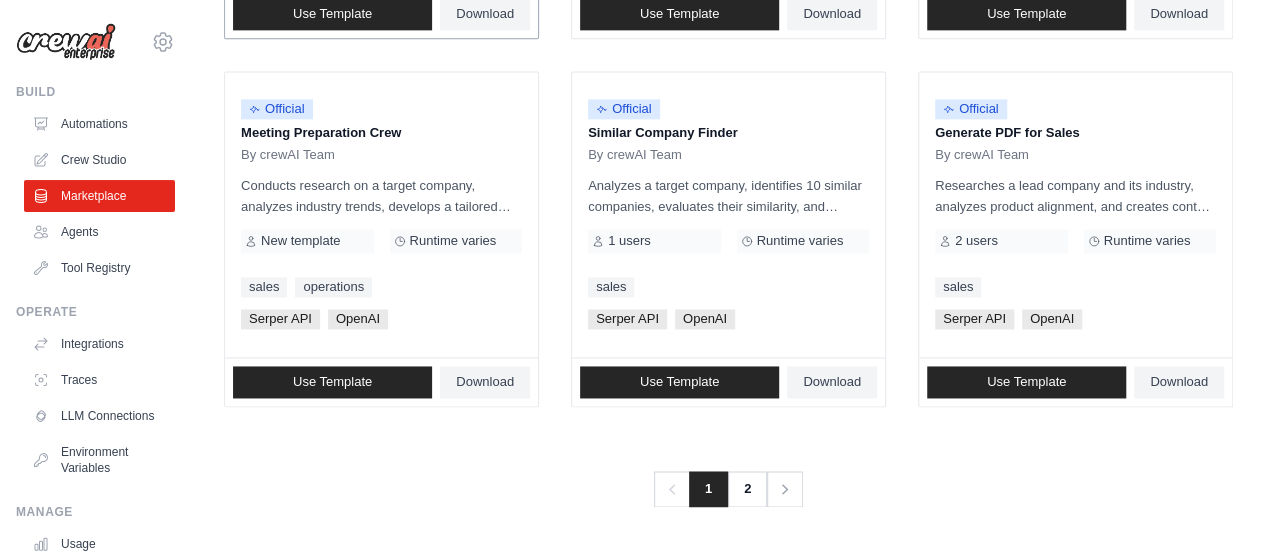 scroll, scrollTop: 1906, scrollLeft: 0, axis: vertical 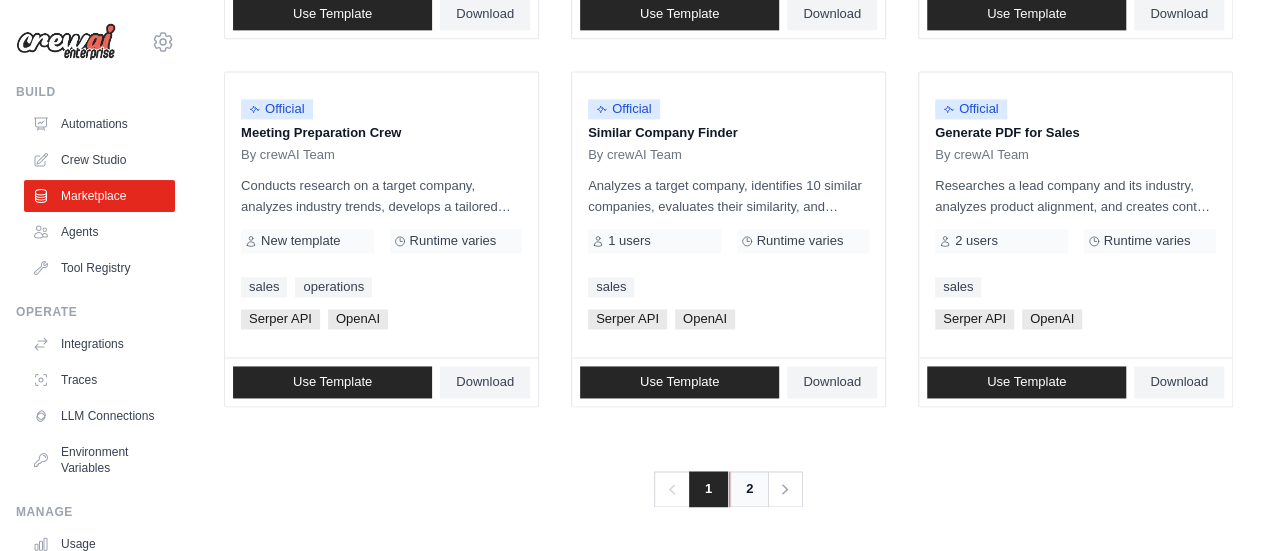 click on "2" at bounding box center [749, 489] 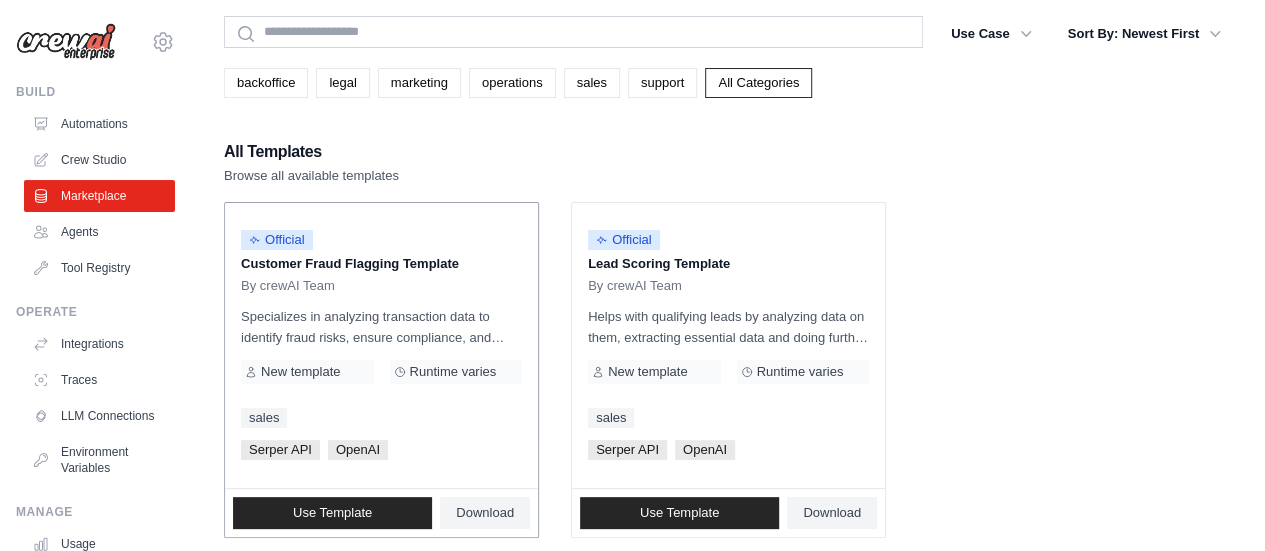 scroll, scrollTop: 100, scrollLeft: 0, axis: vertical 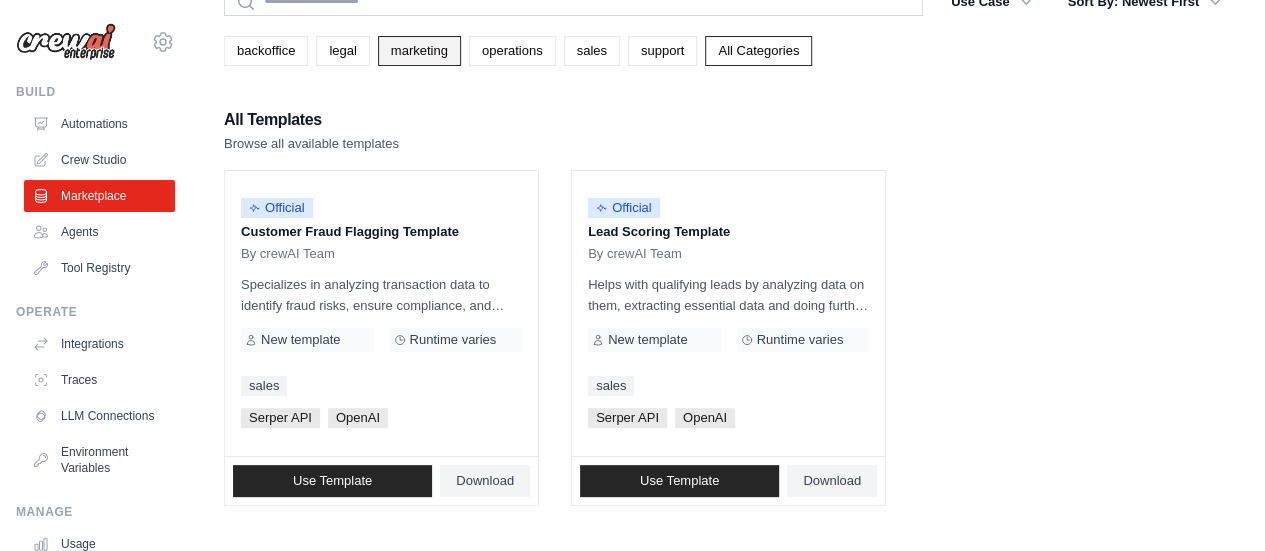 click on "marketing" at bounding box center (419, 51) 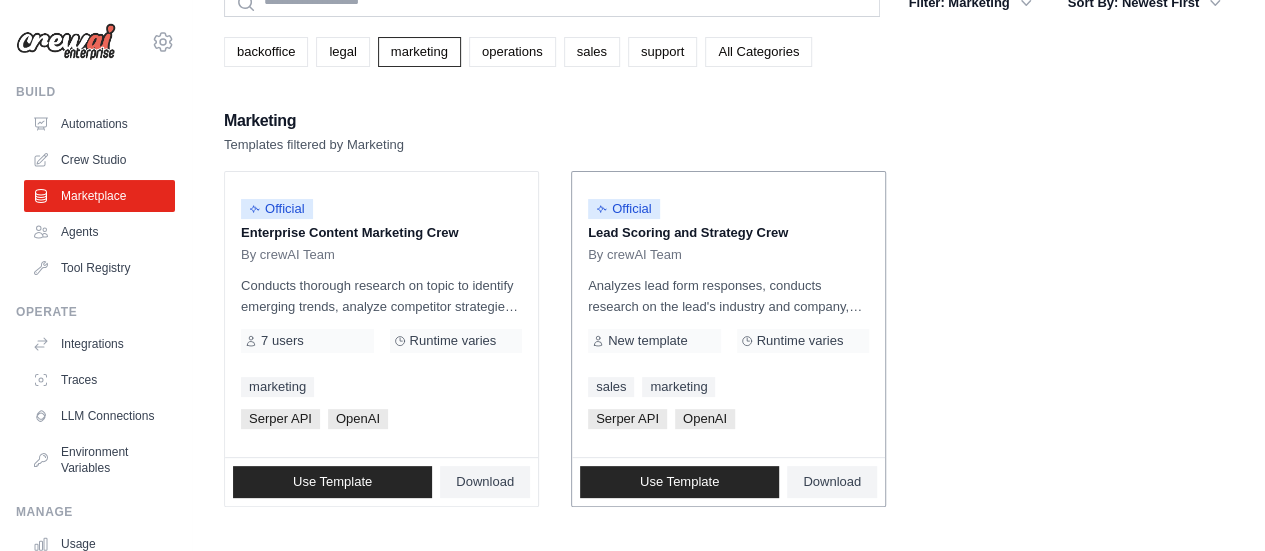 scroll, scrollTop: 178, scrollLeft: 0, axis: vertical 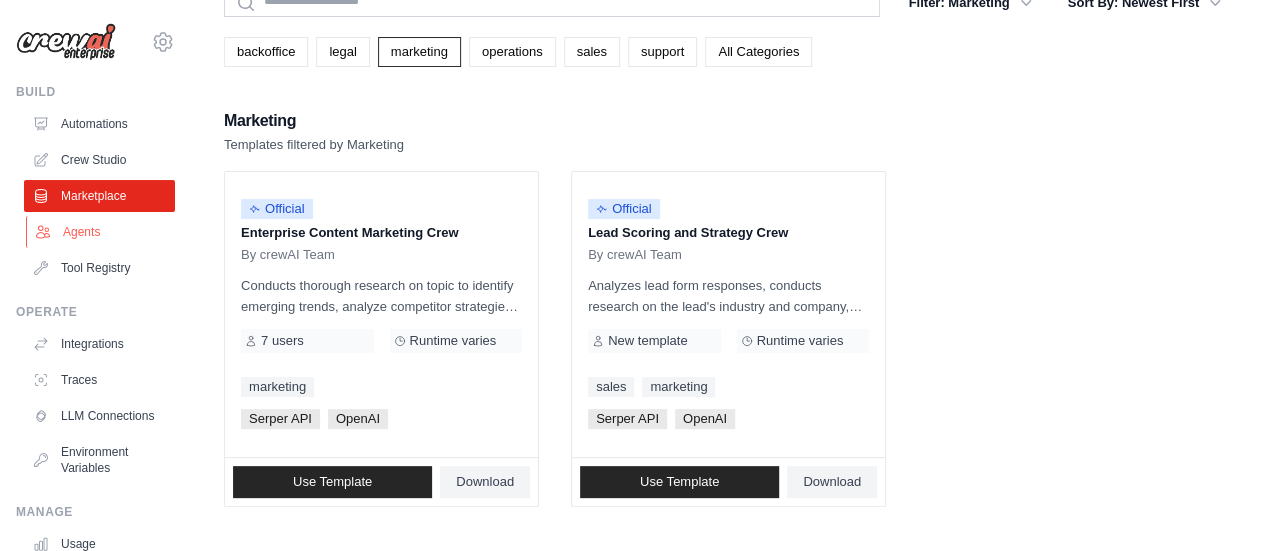 click on "Agents" at bounding box center [101, 232] 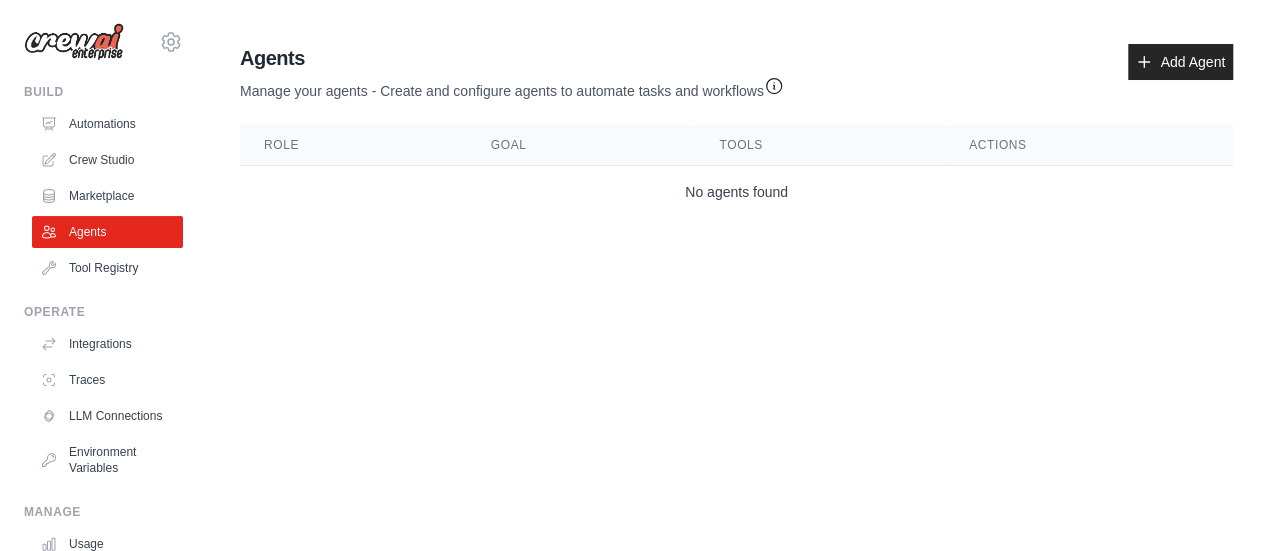 scroll, scrollTop: 0, scrollLeft: 0, axis: both 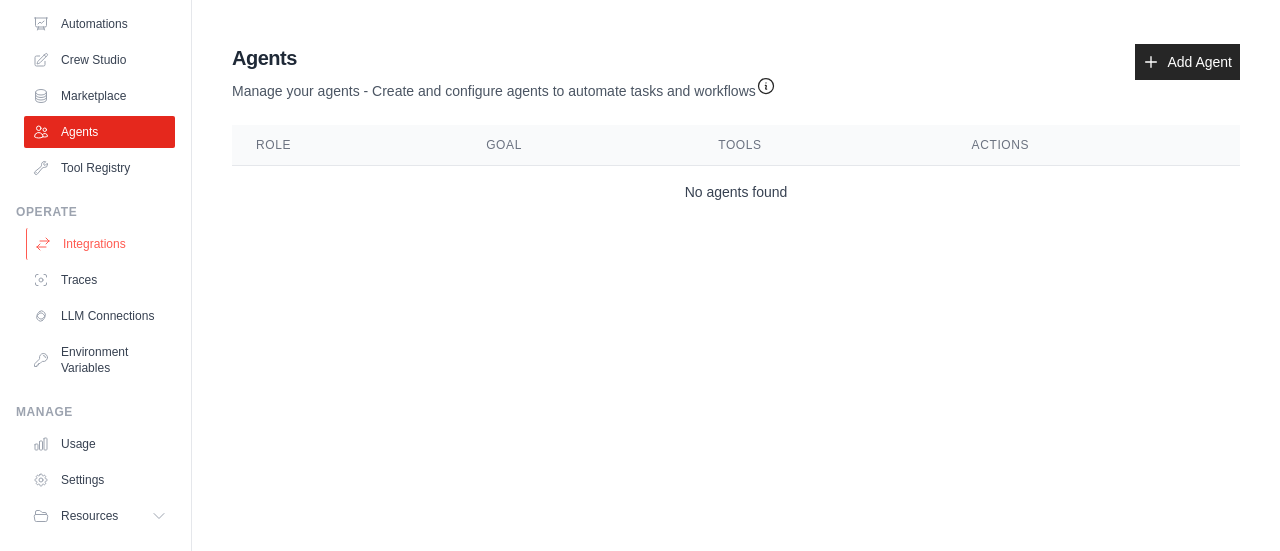 click on "Integrations" at bounding box center [101, 244] 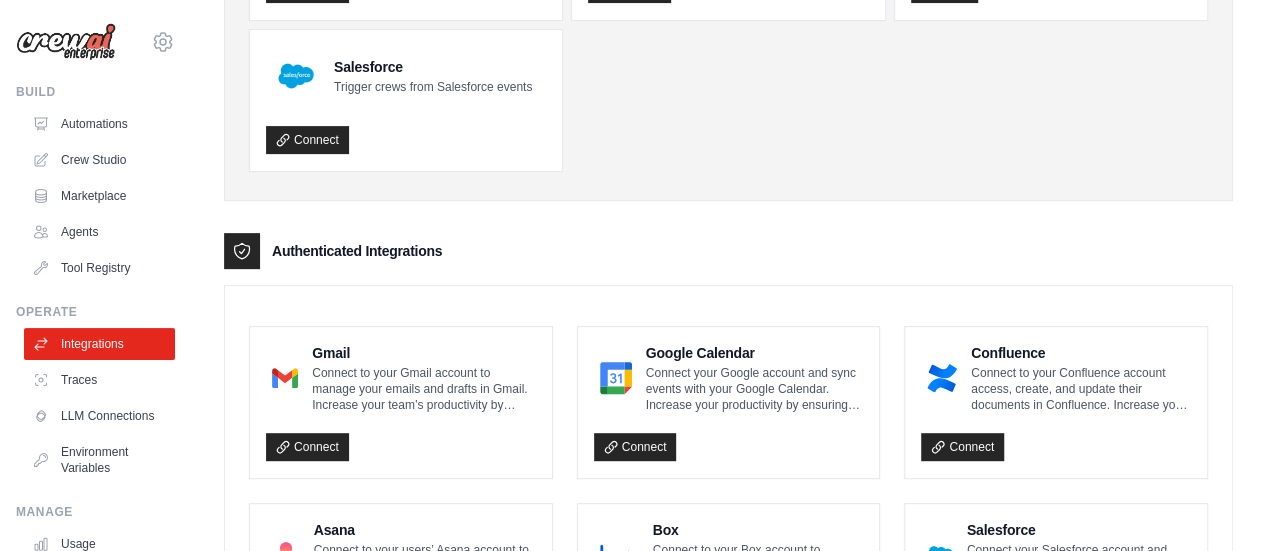 scroll, scrollTop: 300, scrollLeft: 0, axis: vertical 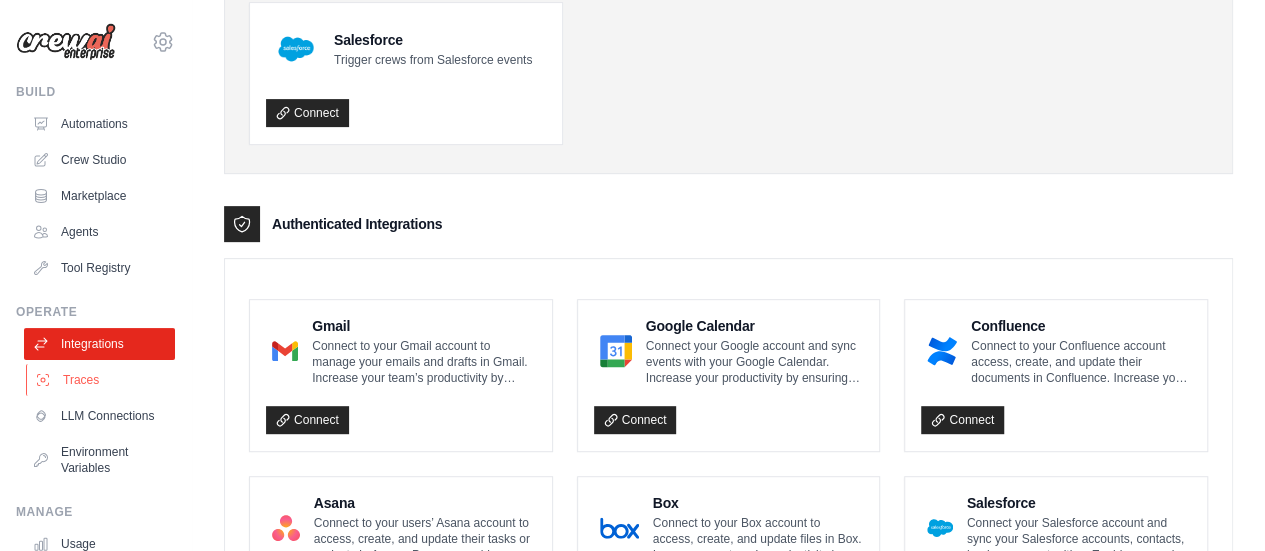 click on "Traces" at bounding box center (101, 380) 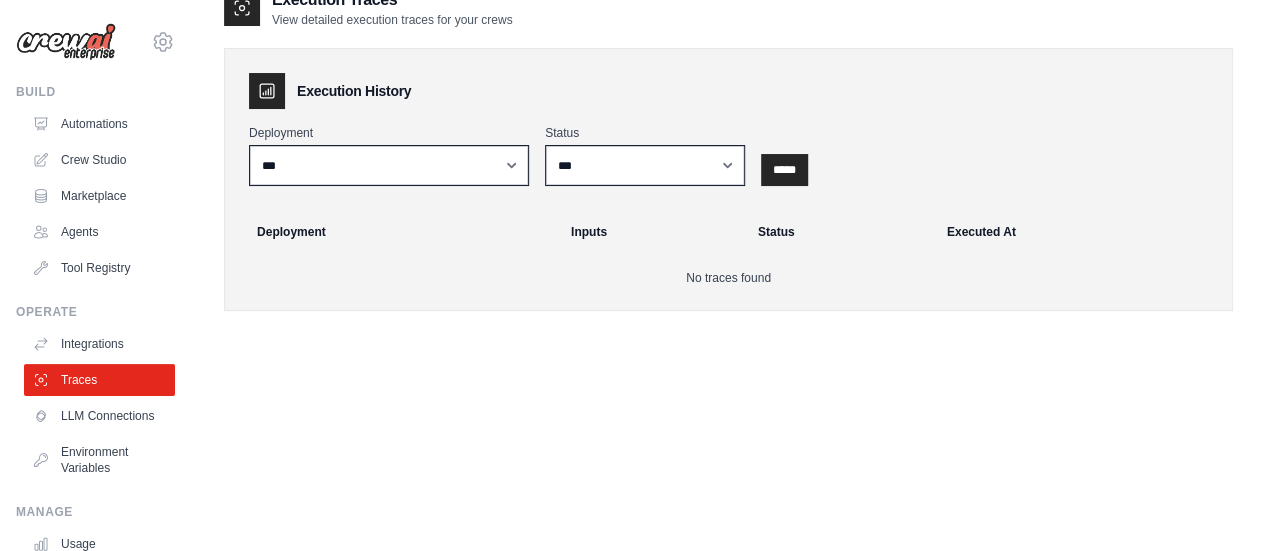 scroll, scrollTop: 50, scrollLeft: 0, axis: vertical 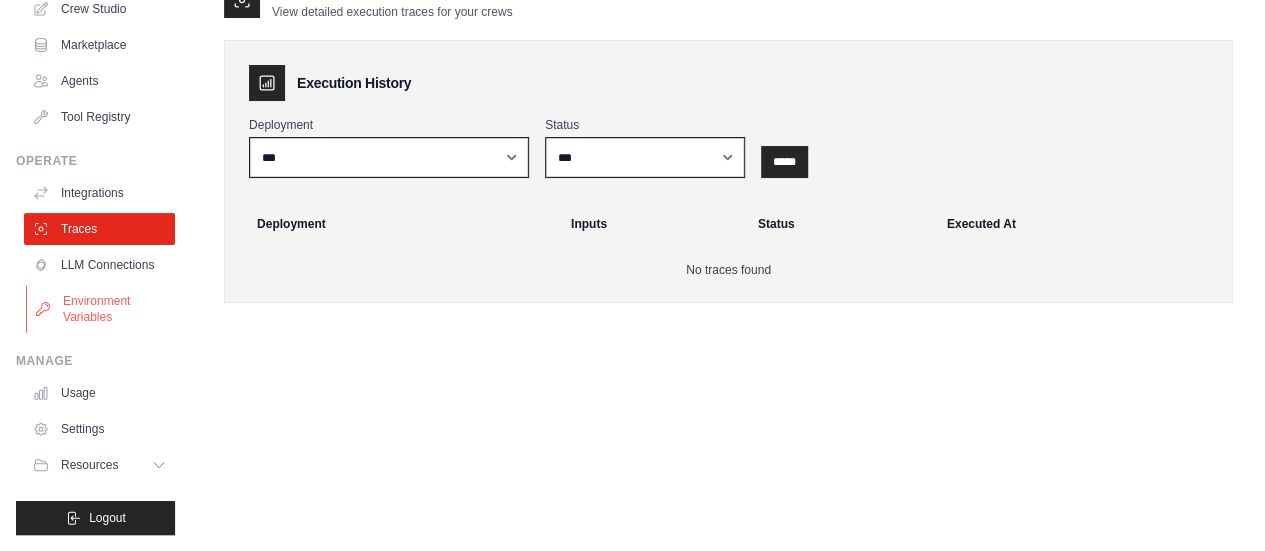click on "Environment Variables" at bounding box center [101, 309] 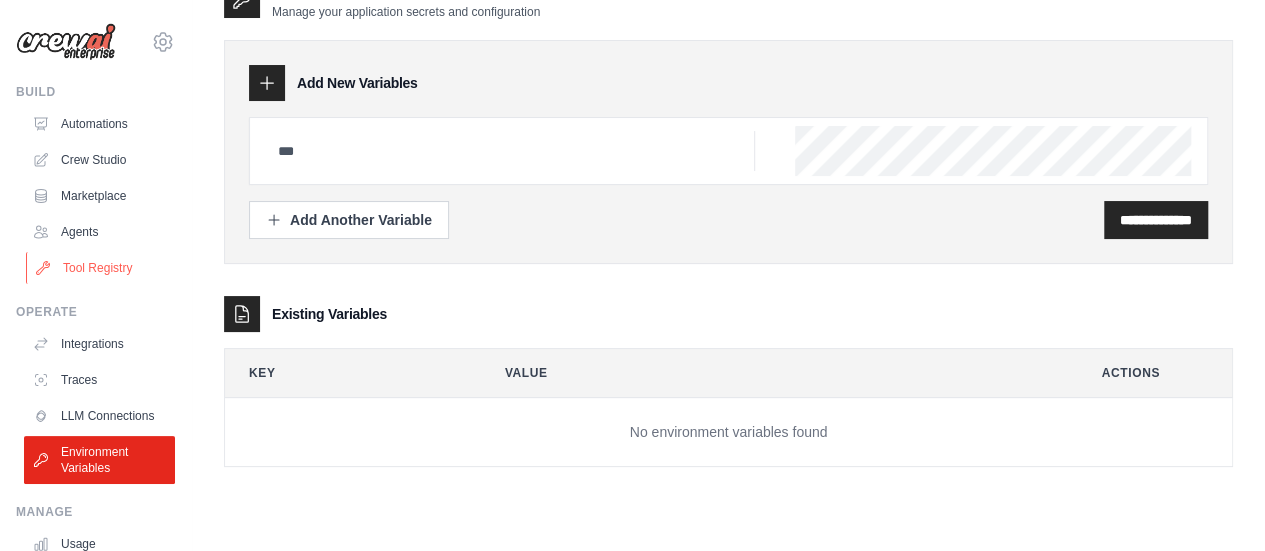 scroll, scrollTop: 130, scrollLeft: 0, axis: vertical 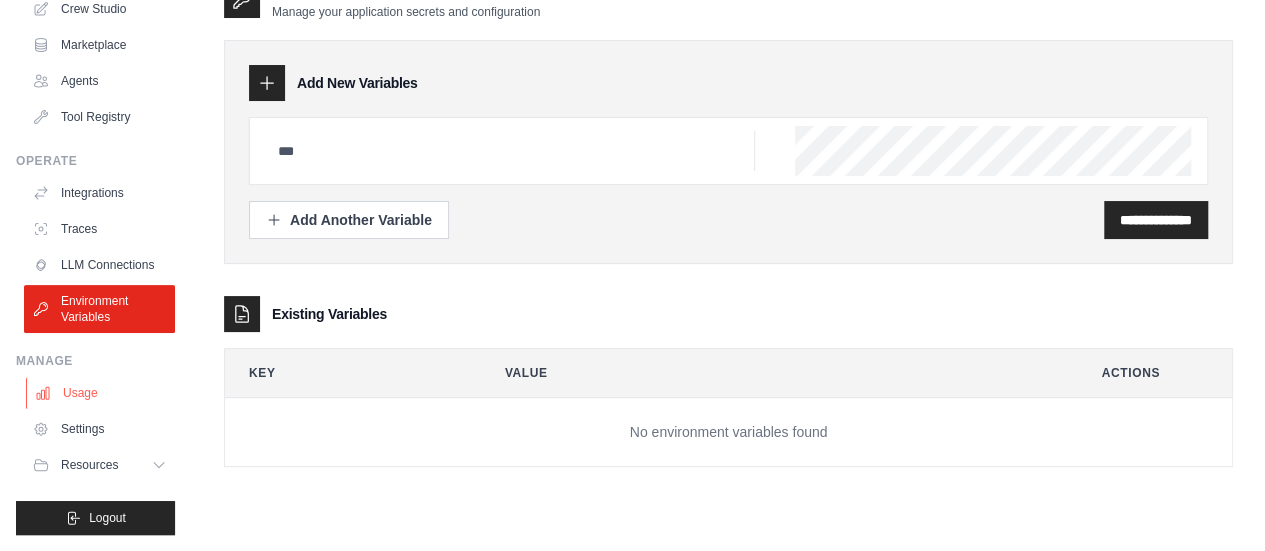 click on "Usage" at bounding box center (101, 393) 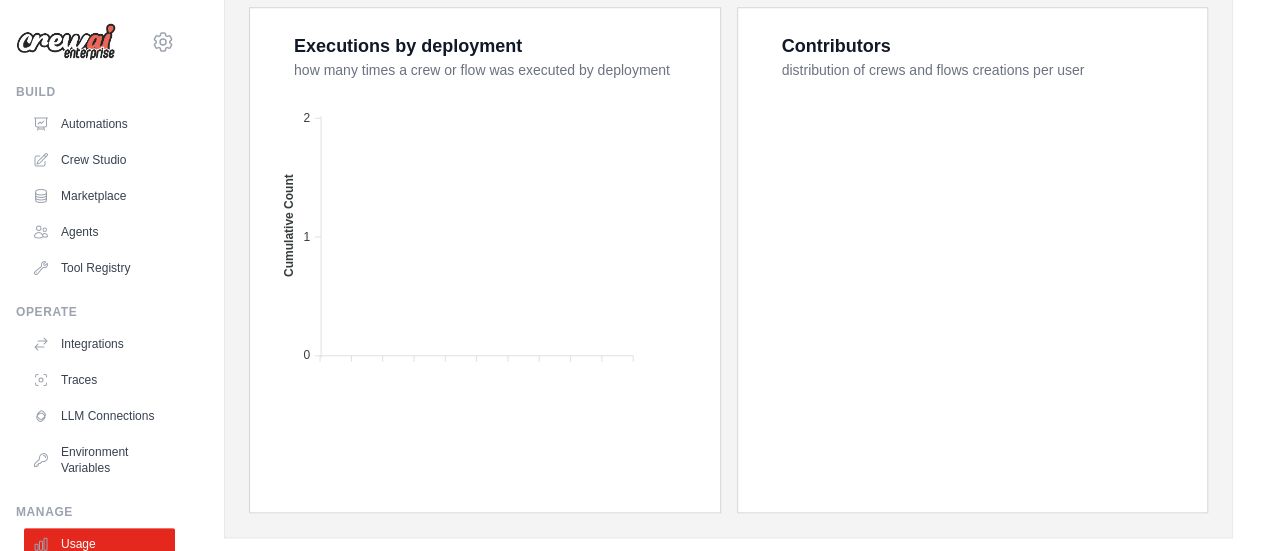 scroll, scrollTop: 900, scrollLeft: 0, axis: vertical 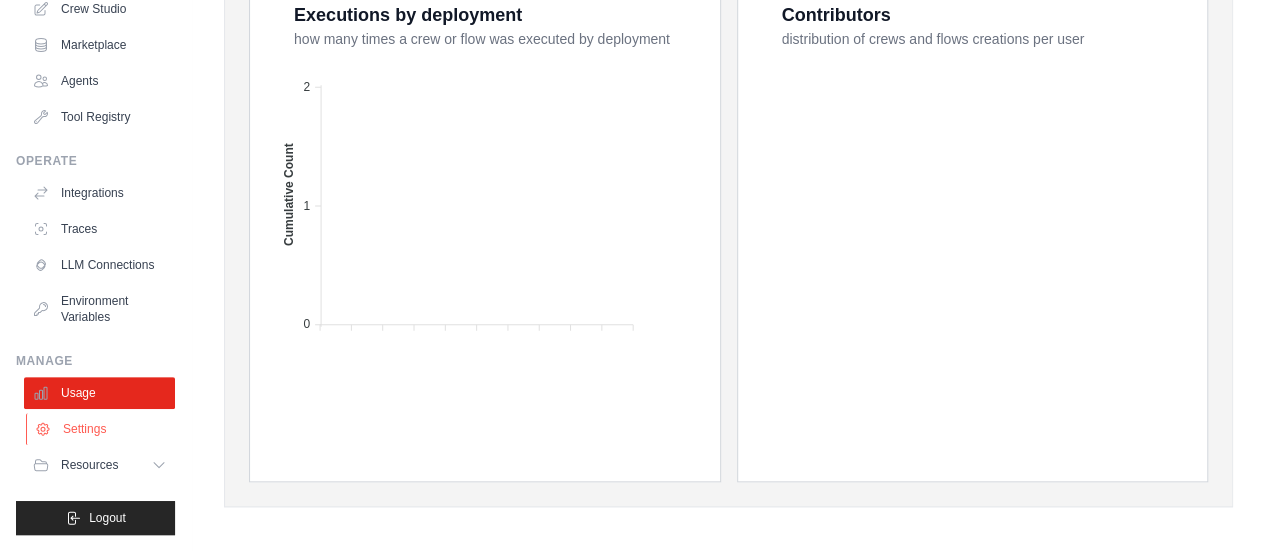 click on "Settings" at bounding box center (101, 429) 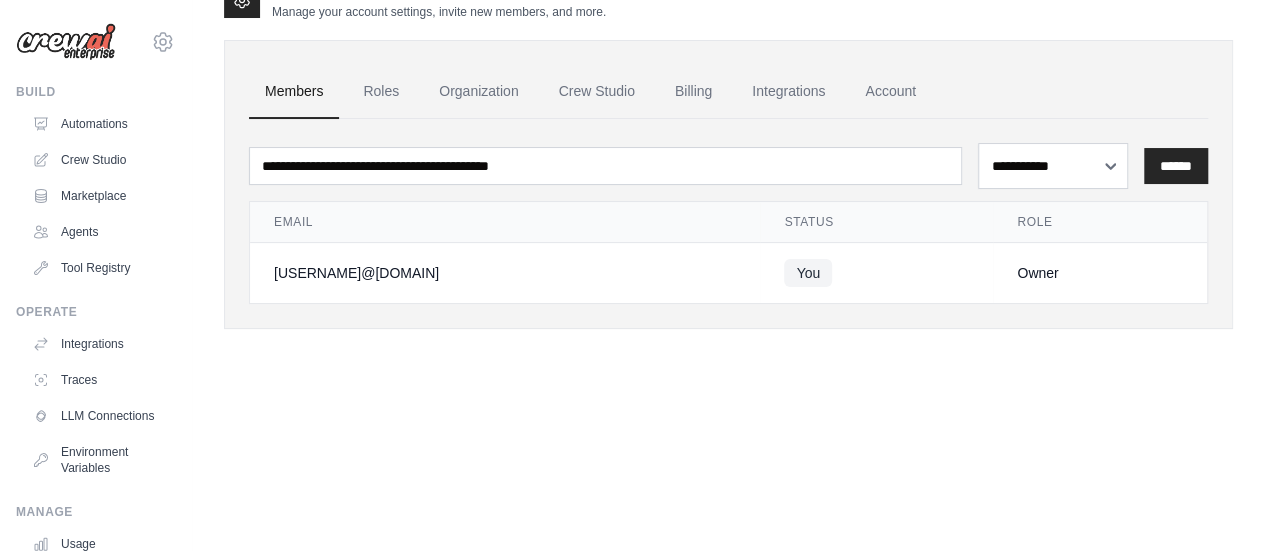 scroll, scrollTop: 0, scrollLeft: 0, axis: both 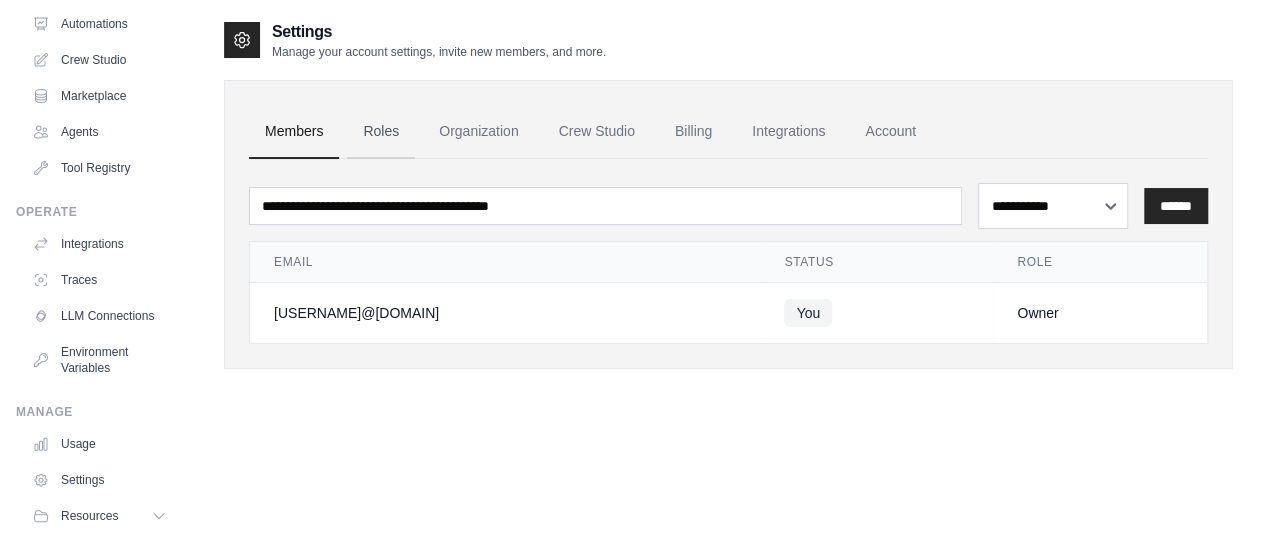 click on "Roles" at bounding box center [381, 132] 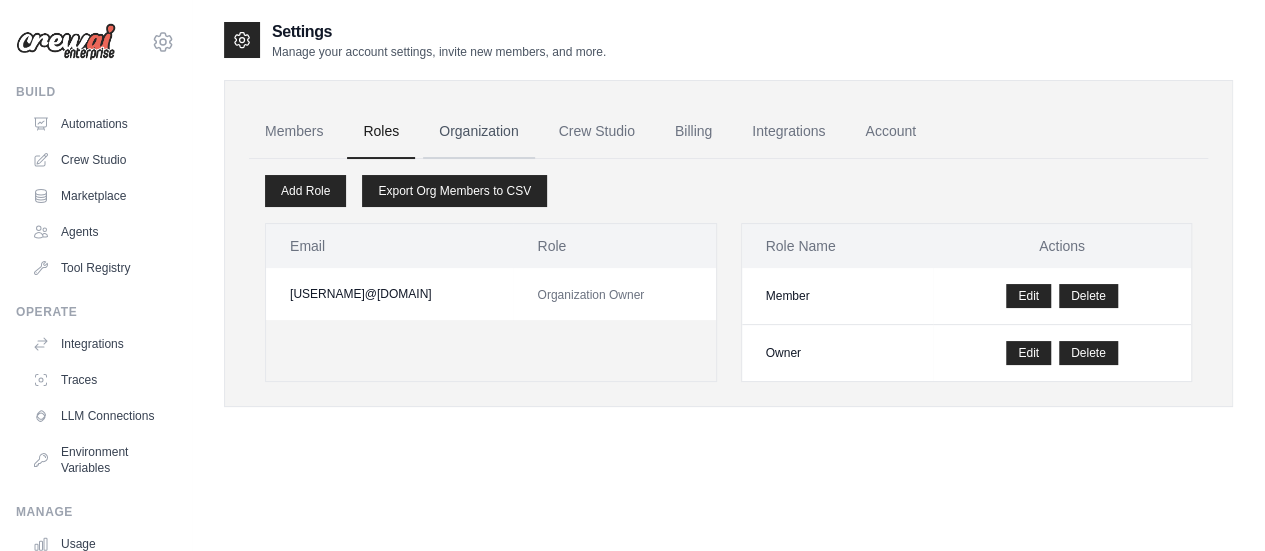 click on "Organization" at bounding box center [478, 132] 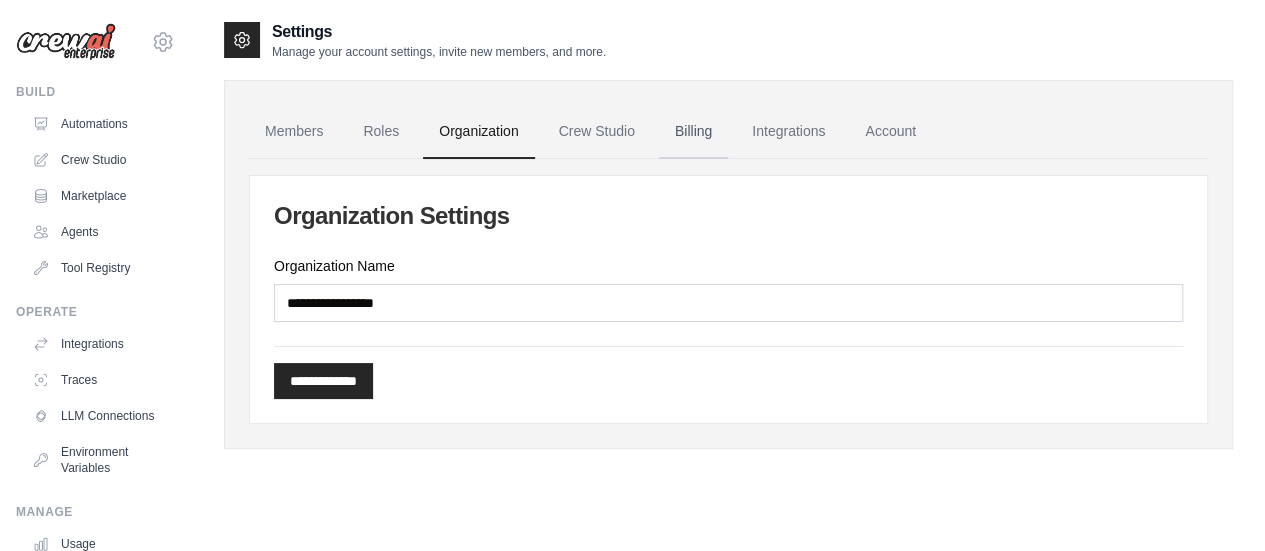 click on "Billing" at bounding box center (693, 132) 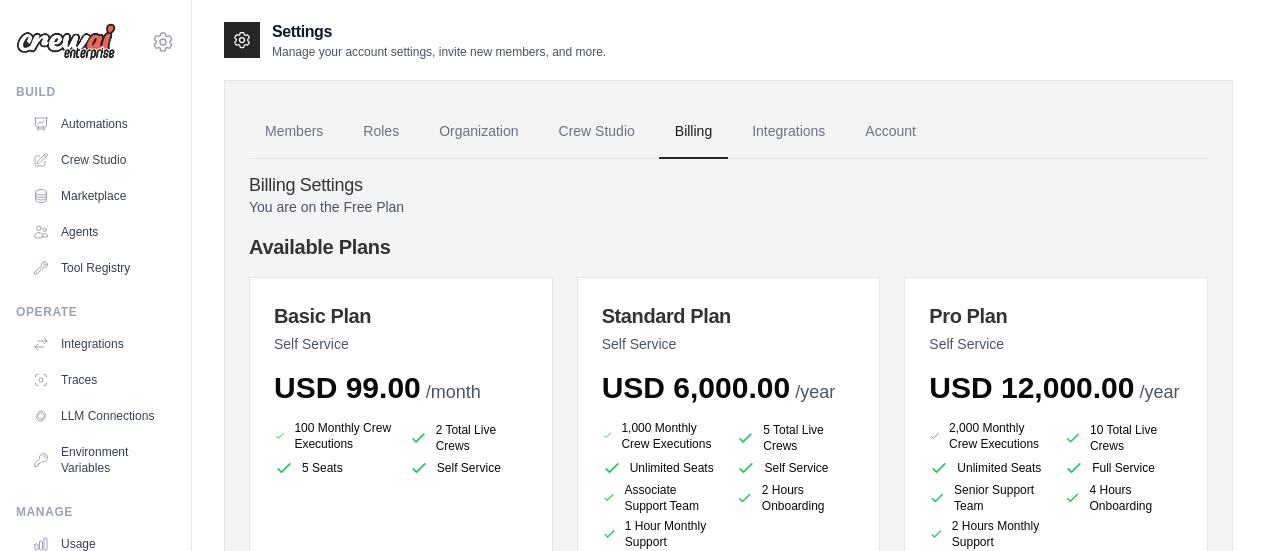 scroll, scrollTop: 0, scrollLeft: 0, axis: both 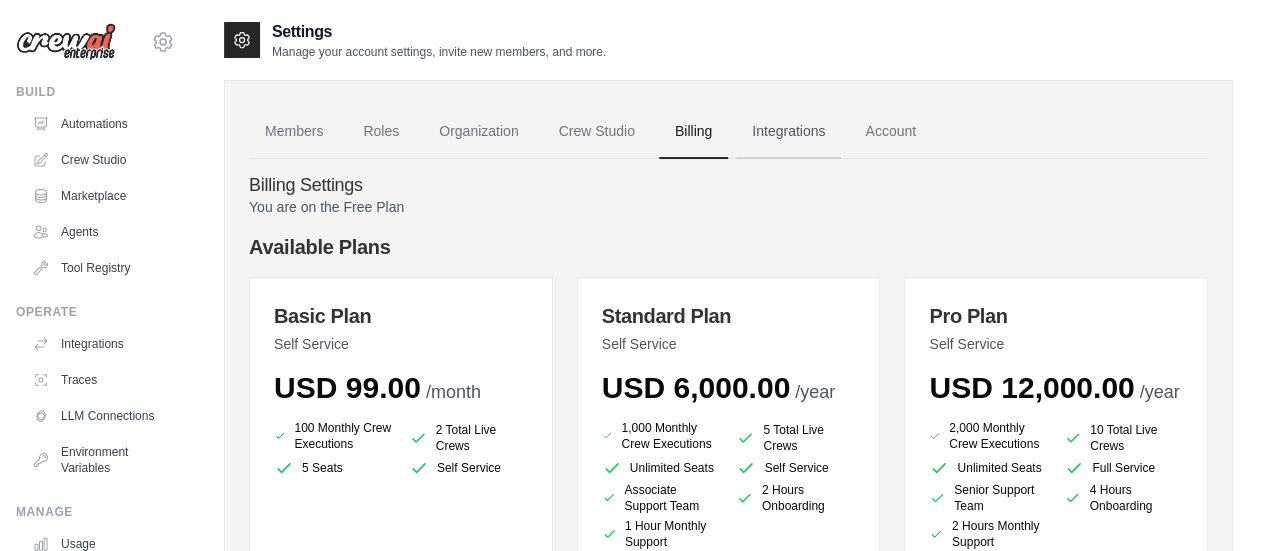 click on "Integrations" at bounding box center (788, 132) 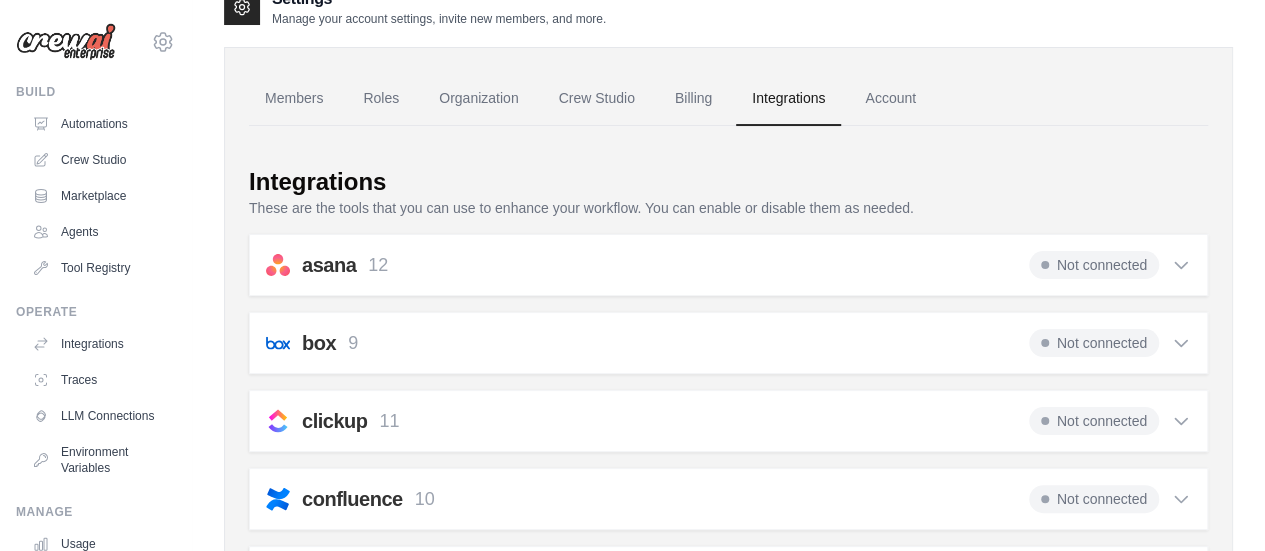 scroll, scrollTop: 0, scrollLeft: 0, axis: both 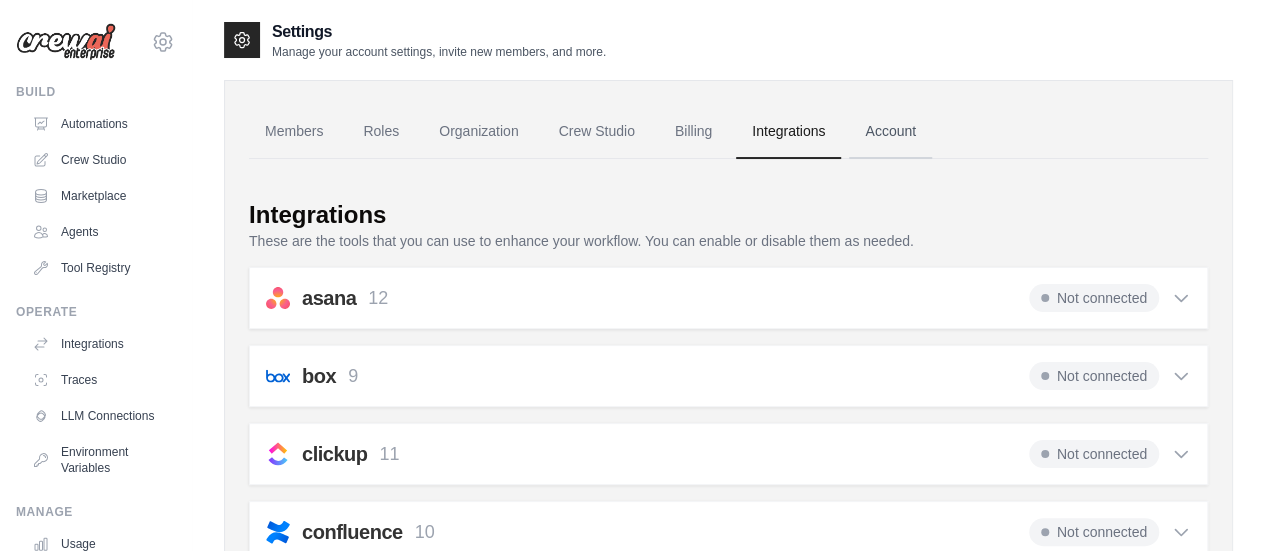 click on "Account" at bounding box center (890, 132) 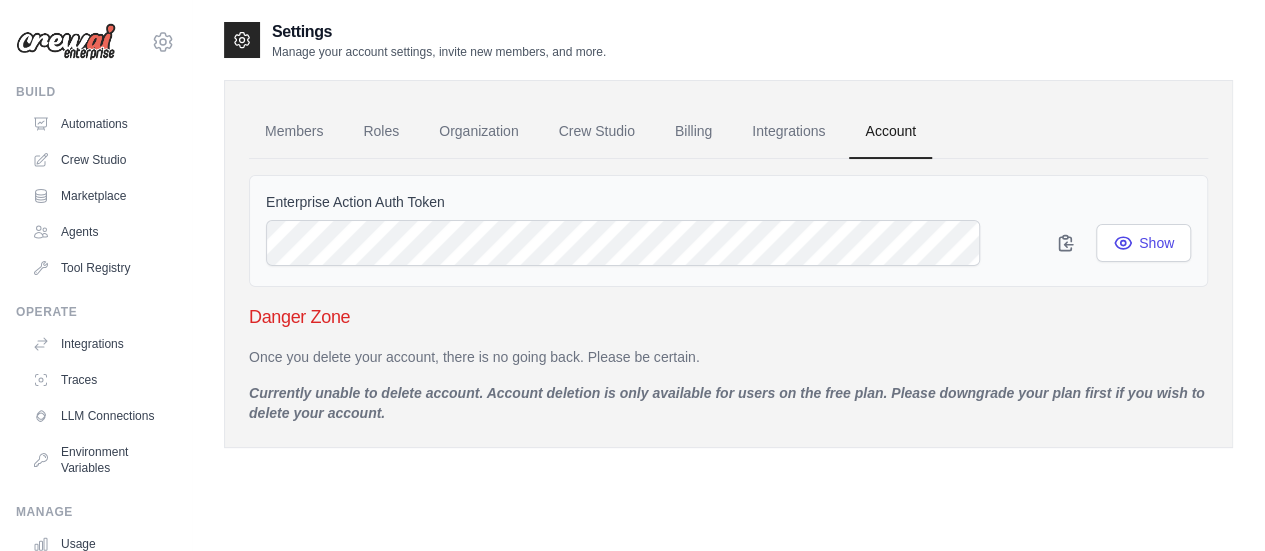 scroll, scrollTop: 59, scrollLeft: 0, axis: vertical 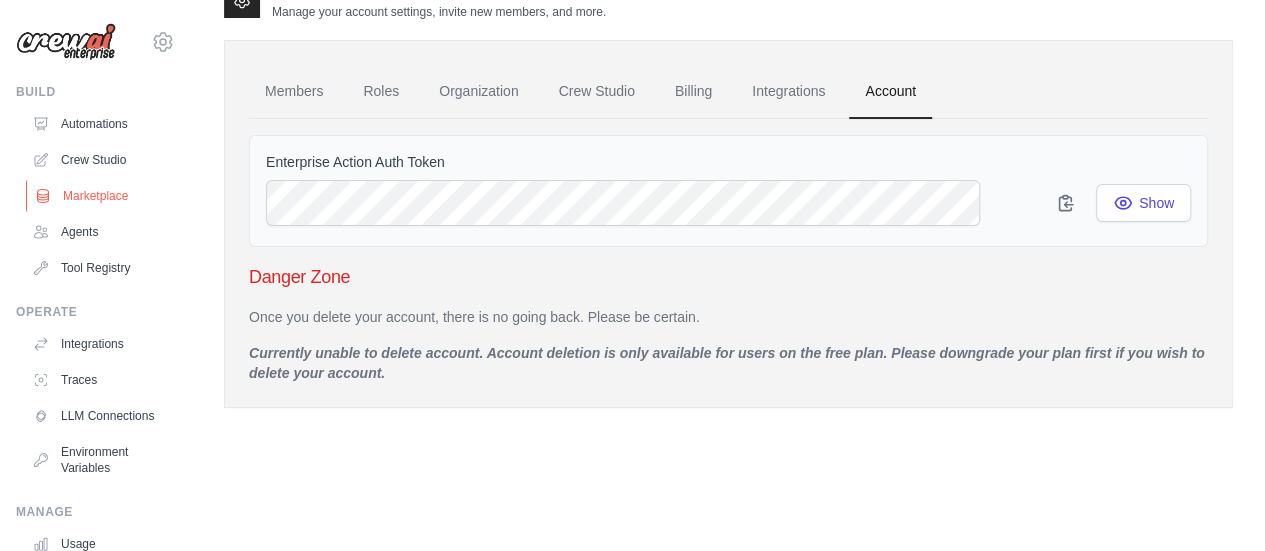 click on "Marketplace" at bounding box center [101, 196] 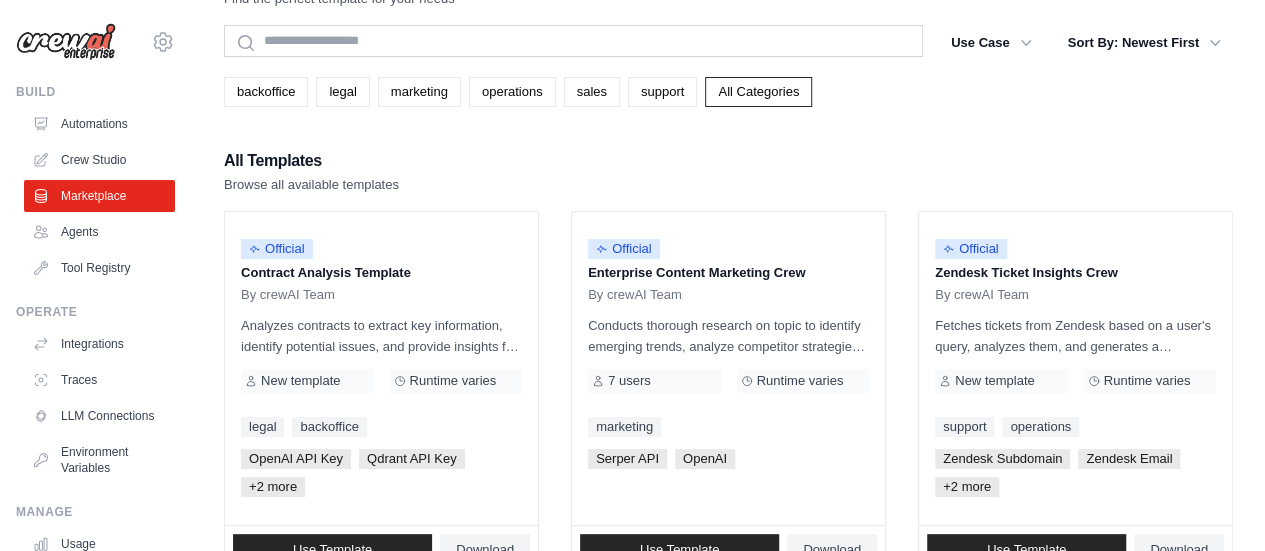 scroll, scrollTop: 0, scrollLeft: 0, axis: both 